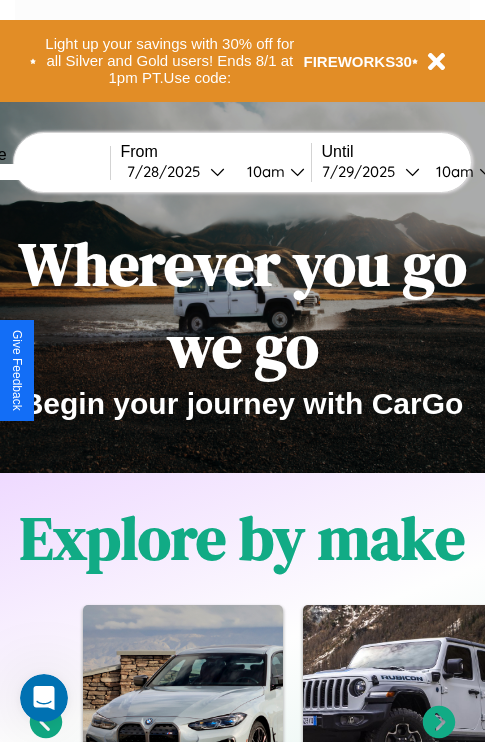 scroll, scrollTop: 0, scrollLeft: 0, axis: both 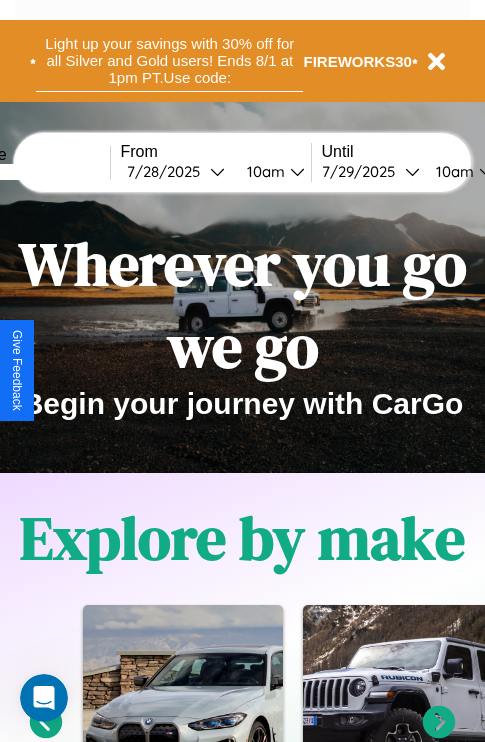 click on "Light up your savings with 30% off for all Silver and Gold users! Ends 8/1 at 1pm PT.  Use code:" at bounding box center (169, 61) 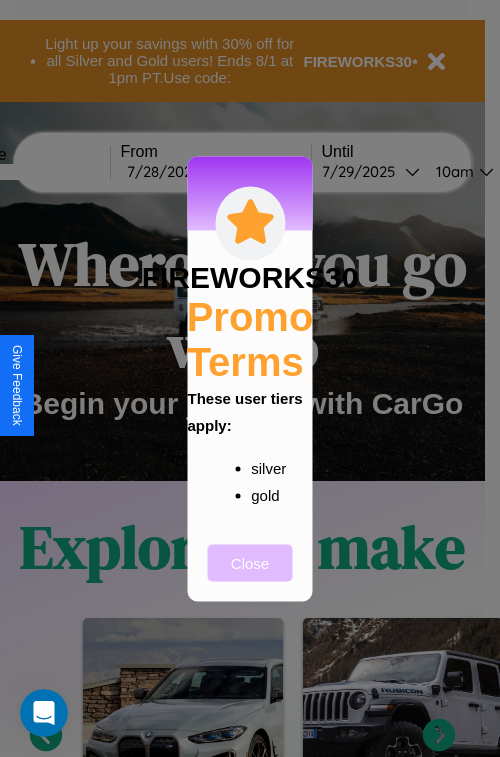 click on "Close" at bounding box center [250, 562] 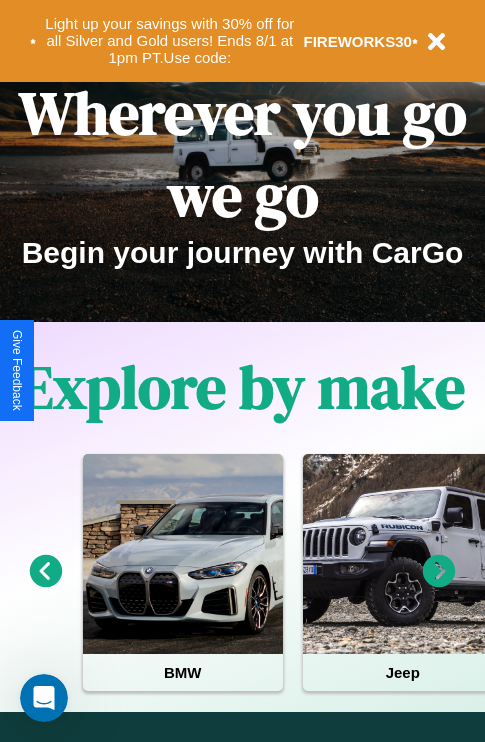 scroll, scrollTop: 0, scrollLeft: 0, axis: both 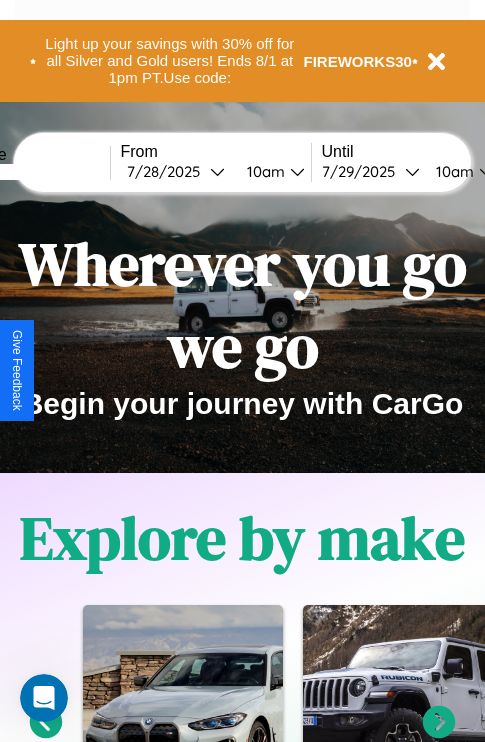 click at bounding box center [35, 172] 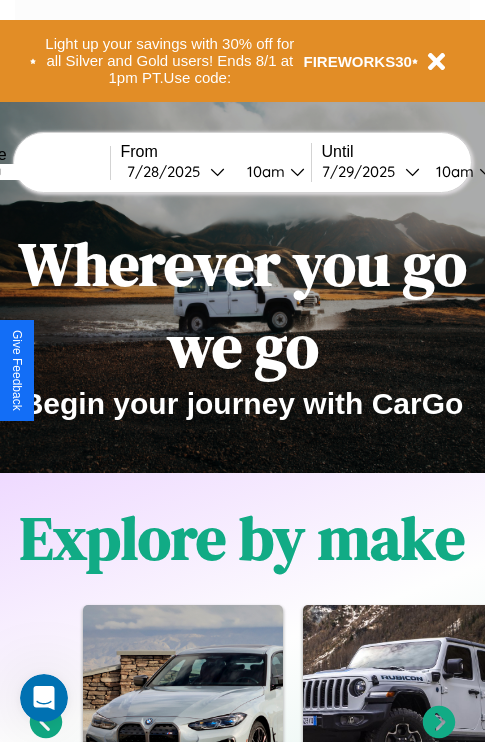 type on "*******" 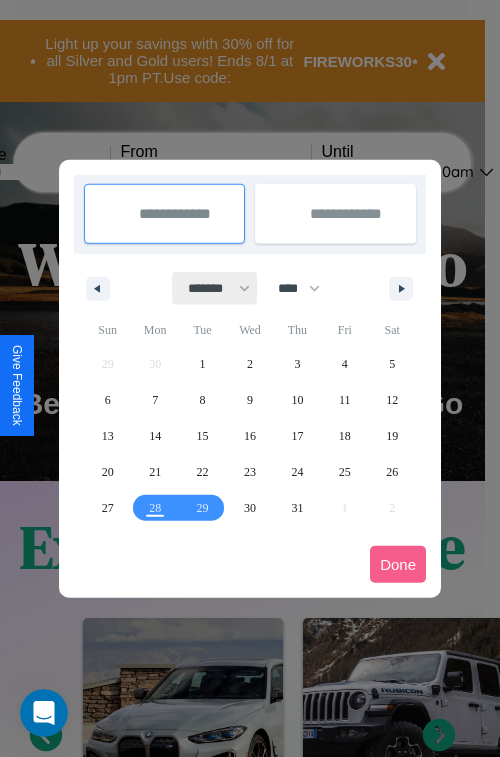 click on "******* ******** ***** ***** *** **** **** ****** ********* ******* ******** ********" at bounding box center (215, 288) 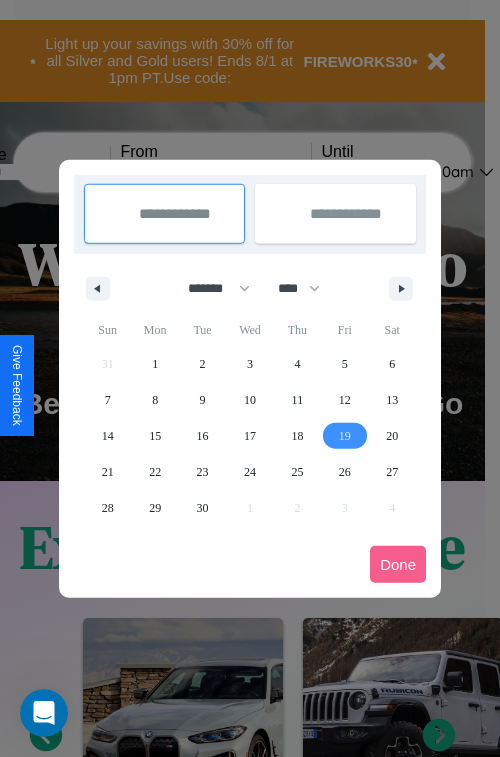 click on "19" at bounding box center (345, 436) 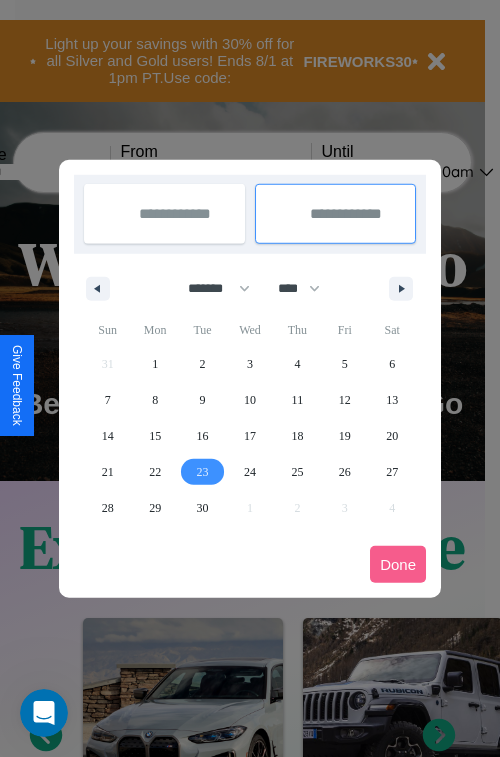 click on "23" at bounding box center [203, 472] 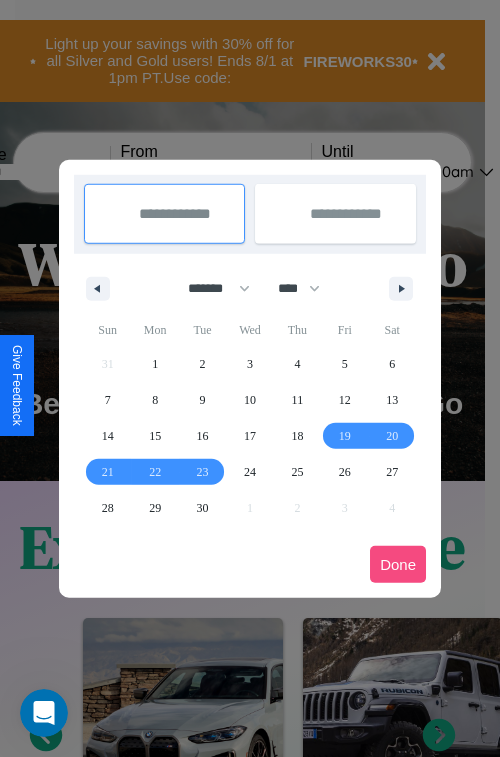 click on "Done" at bounding box center [398, 564] 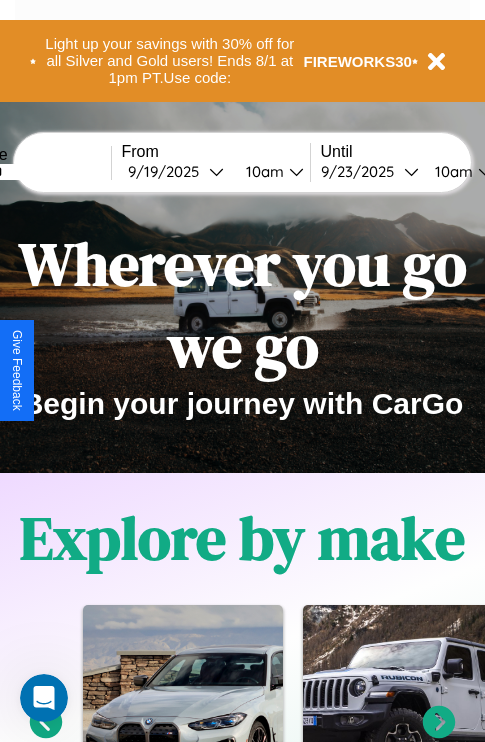 scroll, scrollTop: 0, scrollLeft: 76, axis: horizontal 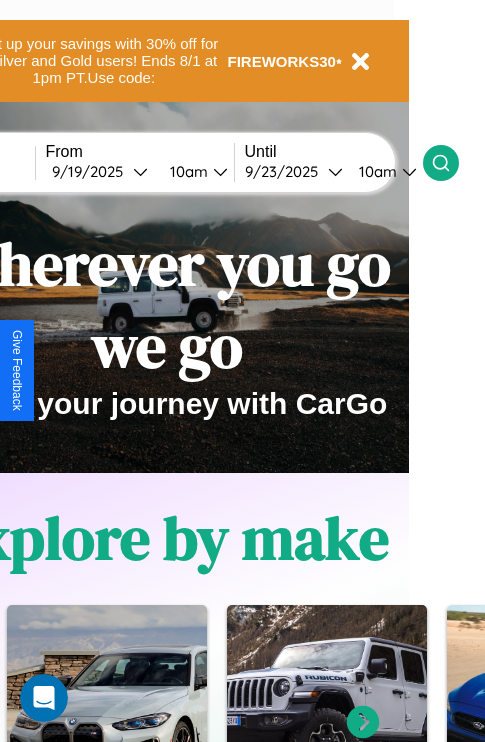 click 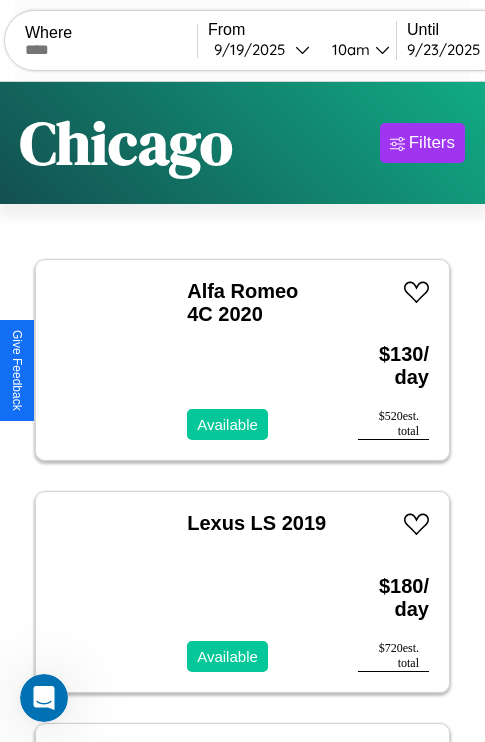 scroll, scrollTop: 95, scrollLeft: 0, axis: vertical 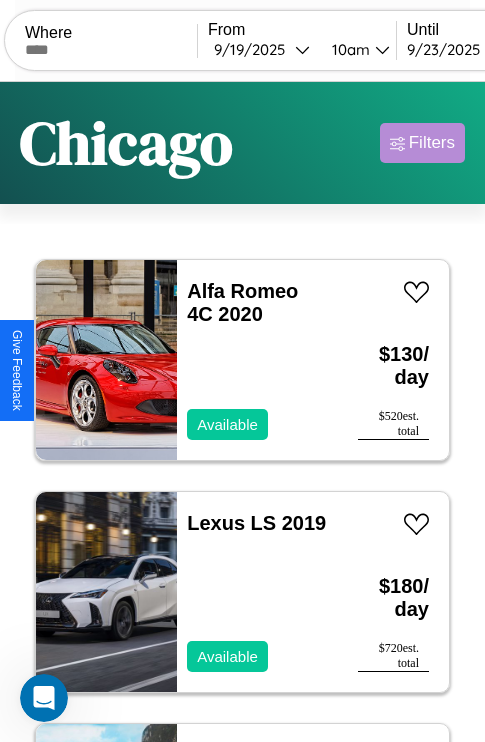 click on "Filters" at bounding box center (432, 143) 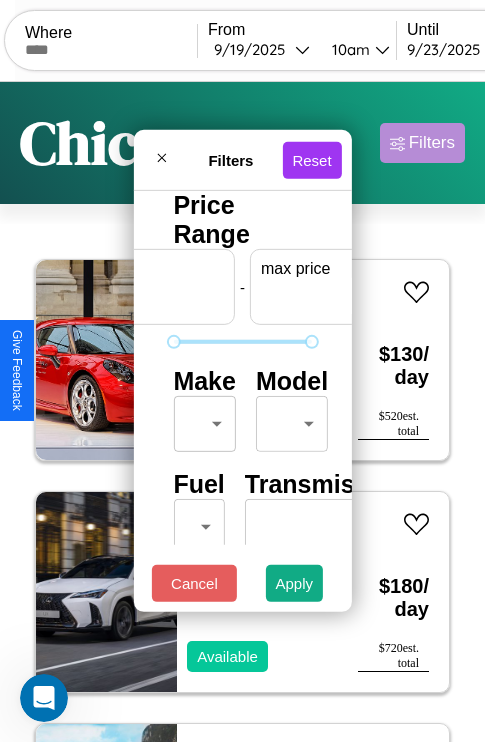 scroll, scrollTop: 0, scrollLeft: 124, axis: horizontal 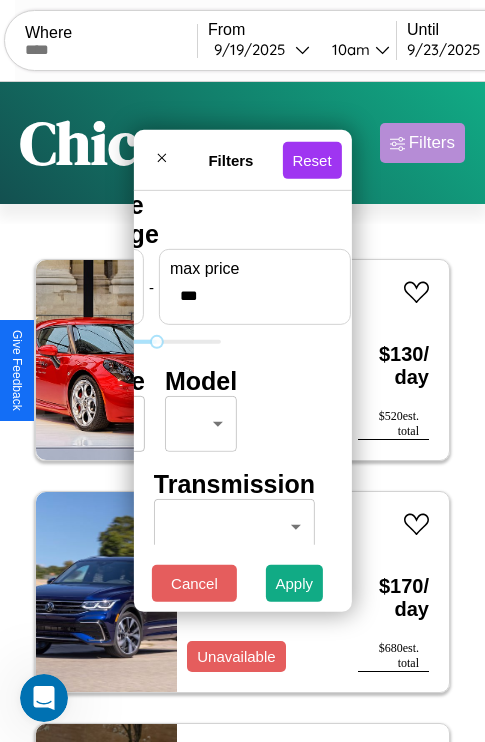 type on "***" 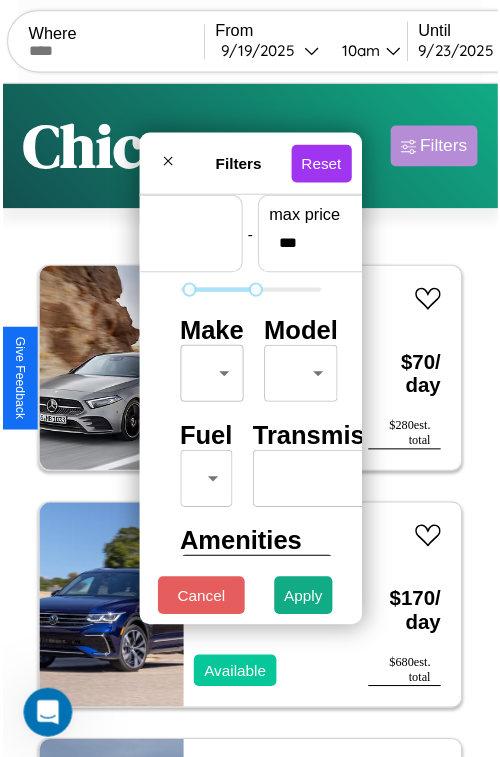 scroll, scrollTop: 59, scrollLeft: 0, axis: vertical 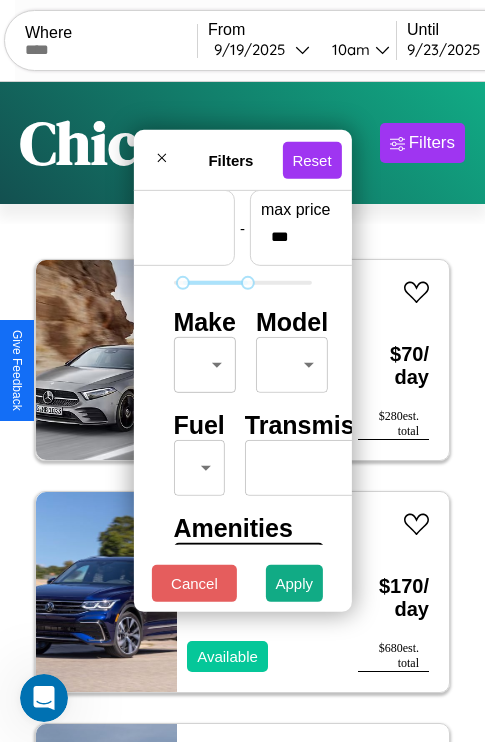 type on "**" 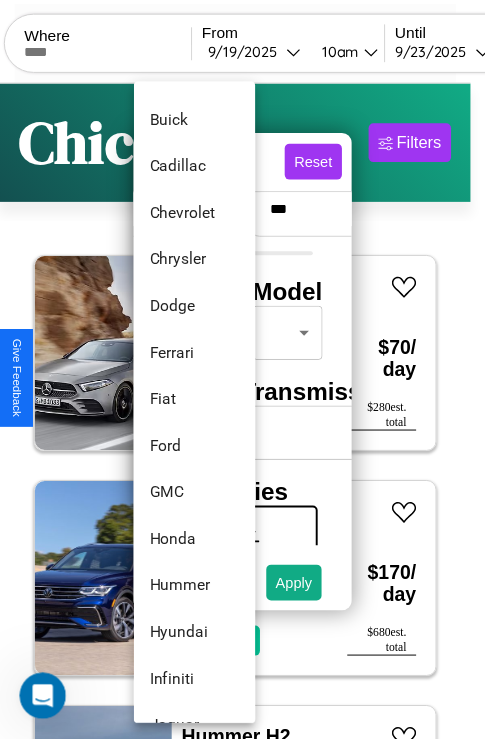 scroll, scrollTop: 566, scrollLeft: 0, axis: vertical 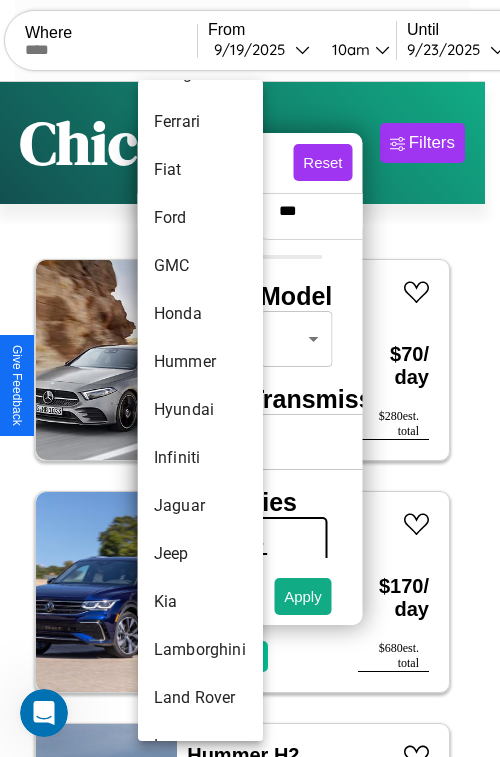 click on "Hyundai" at bounding box center [200, 410] 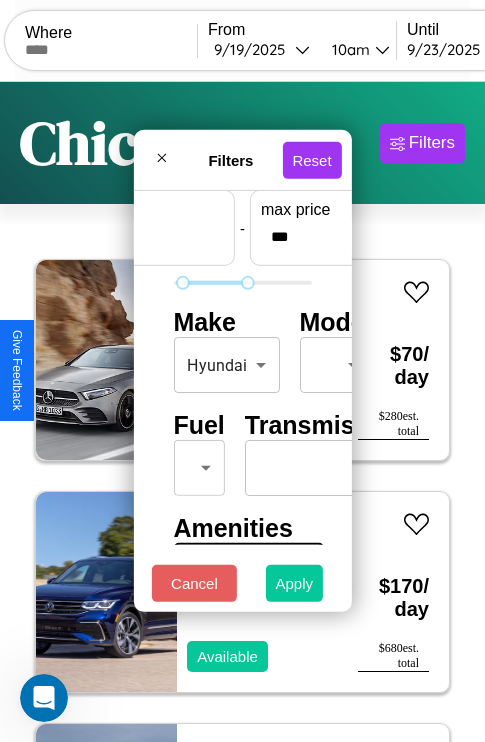 click on "Apply" at bounding box center [295, 583] 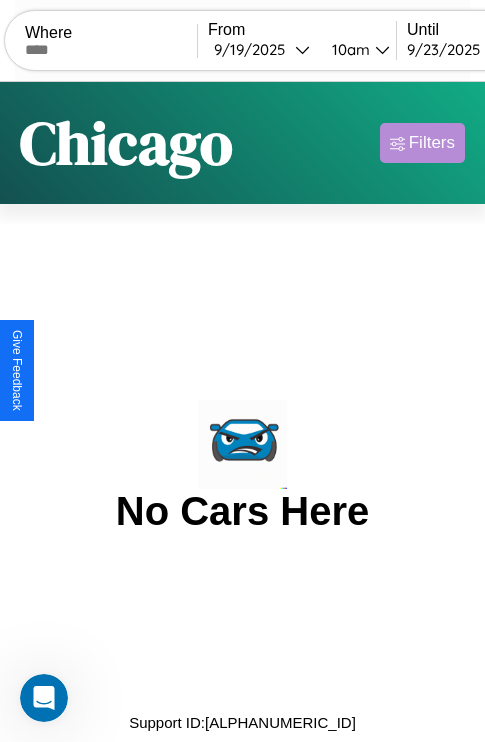 click on "Filters" at bounding box center [432, 143] 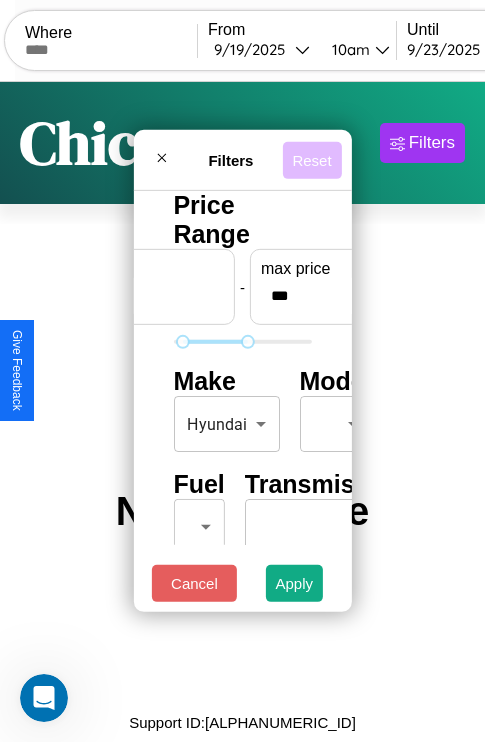 click on "Reset" at bounding box center (311, 159) 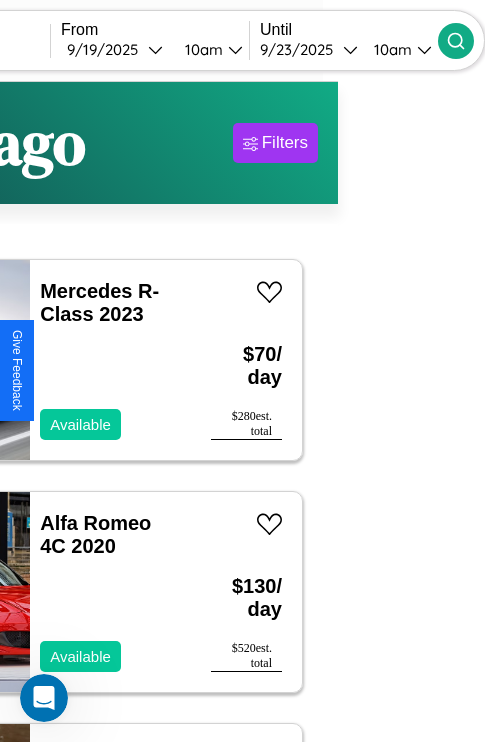 type on "**********" 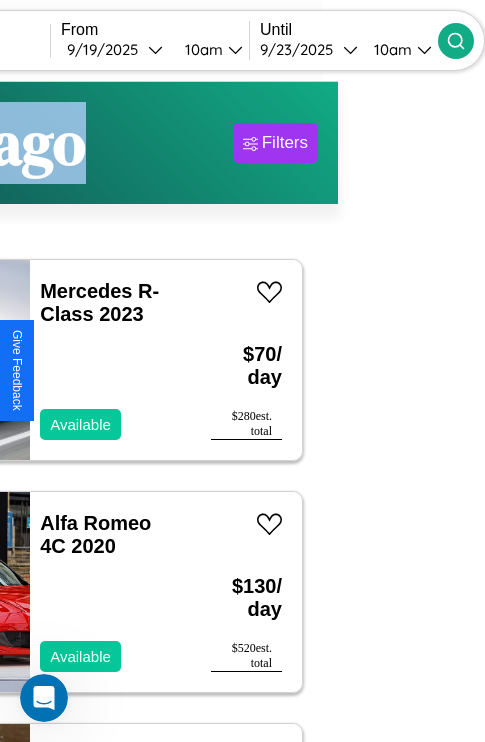 click 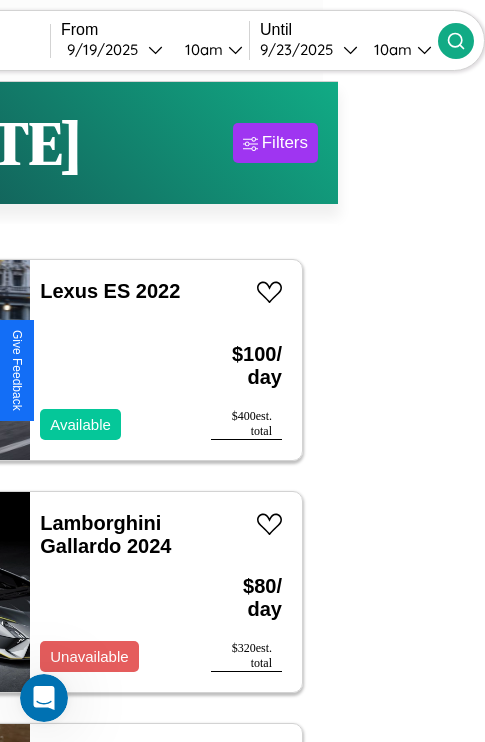 scroll, scrollTop: 59, scrollLeft: 91, axis: both 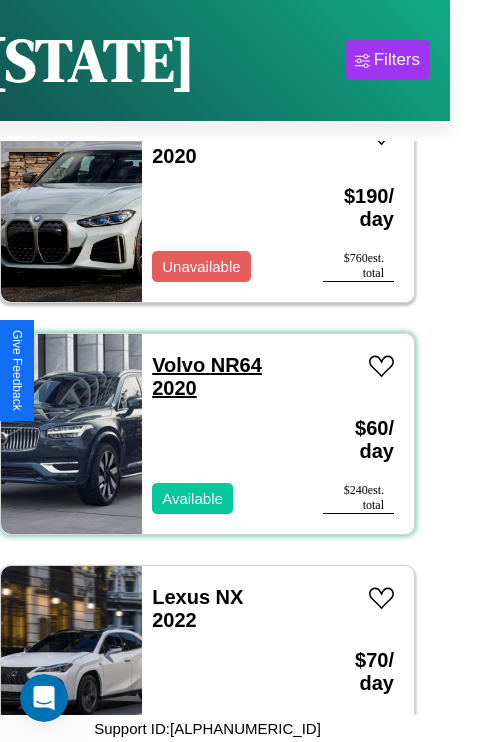 click on "[BRAND] NR64 2020" at bounding box center [207, 376] 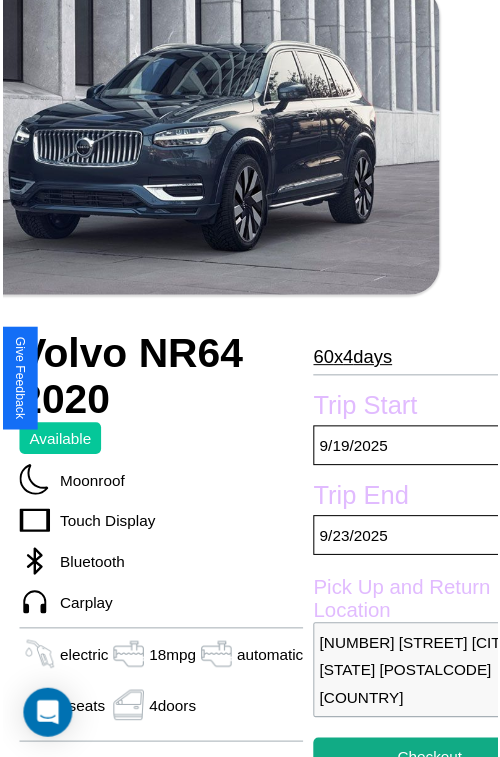scroll, scrollTop: 160, scrollLeft: 96, axis: both 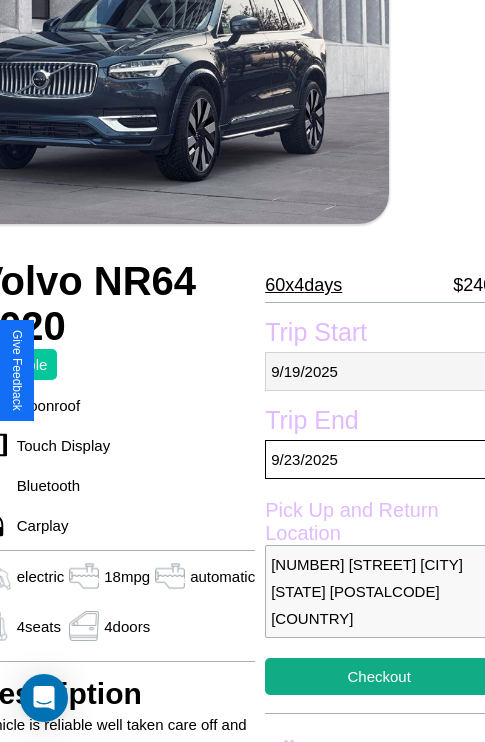 click on "[MM] / [DD] / [YYYY]" at bounding box center [379, 371] 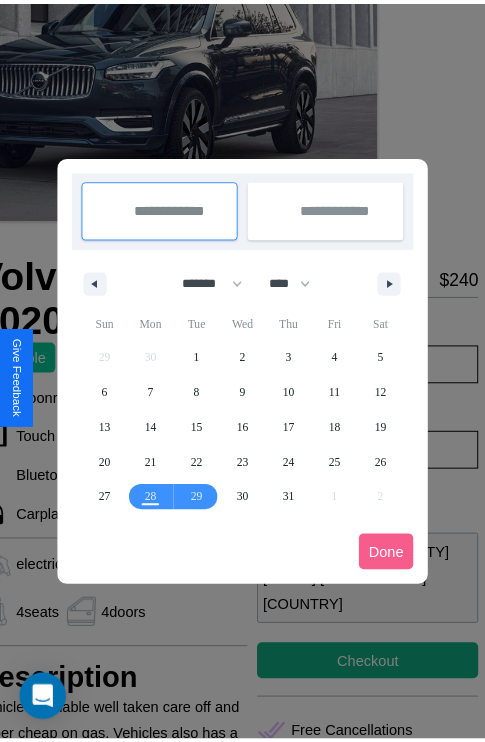 scroll, scrollTop: 0, scrollLeft: 96, axis: horizontal 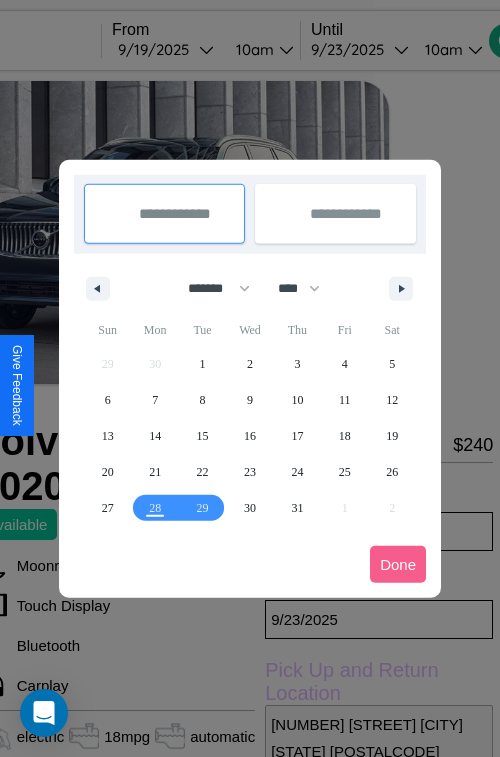 click at bounding box center [250, 378] 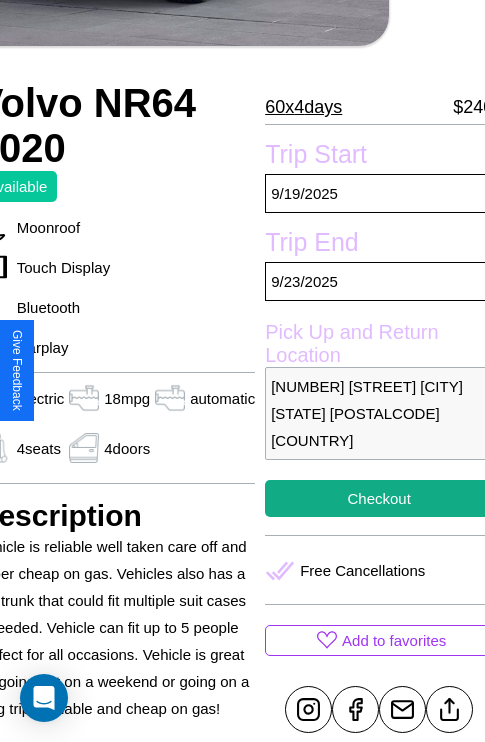 scroll, scrollTop: 438, scrollLeft: 96, axis: both 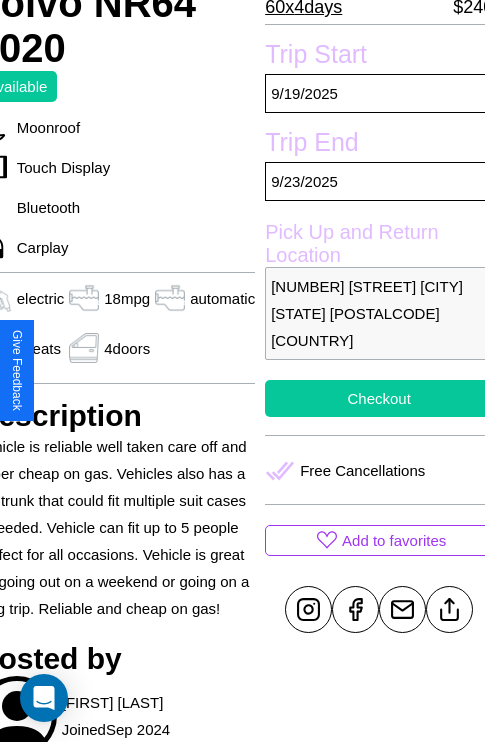 click on "Checkout" at bounding box center (379, 398) 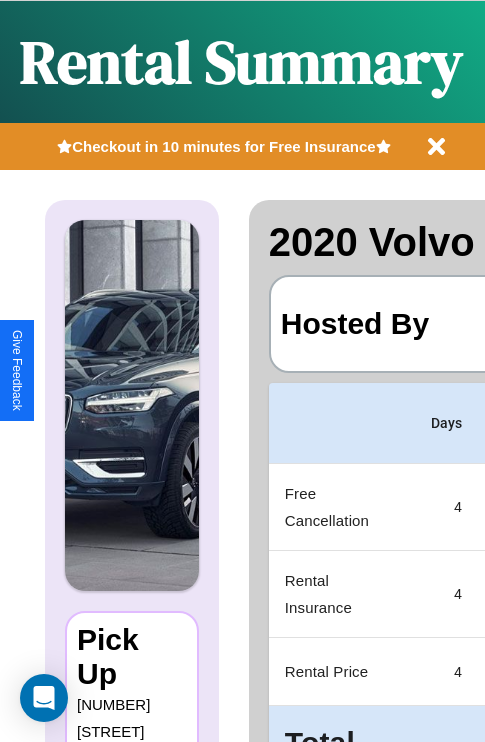 scroll, scrollTop: 0, scrollLeft: 387, axis: horizontal 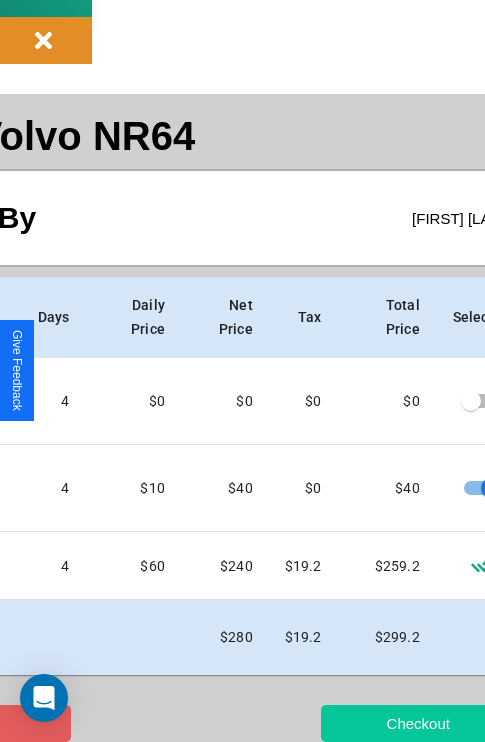 click on "Checkout" at bounding box center (418, 723) 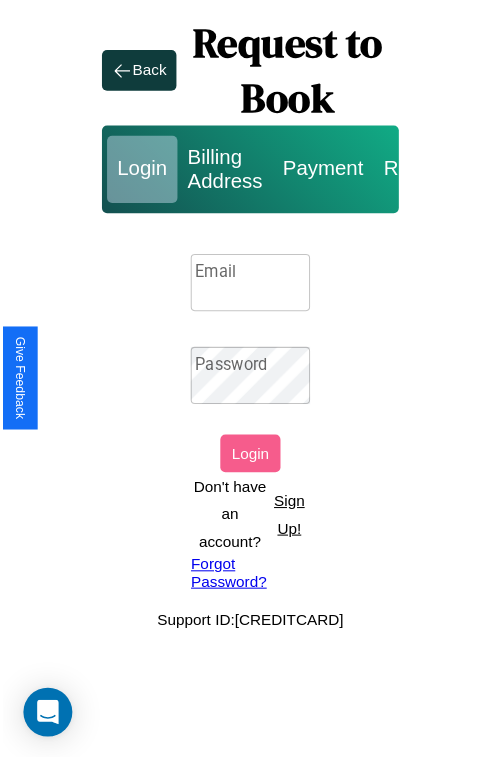 scroll, scrollTop: 0, scrollLeft: 0, axis: both 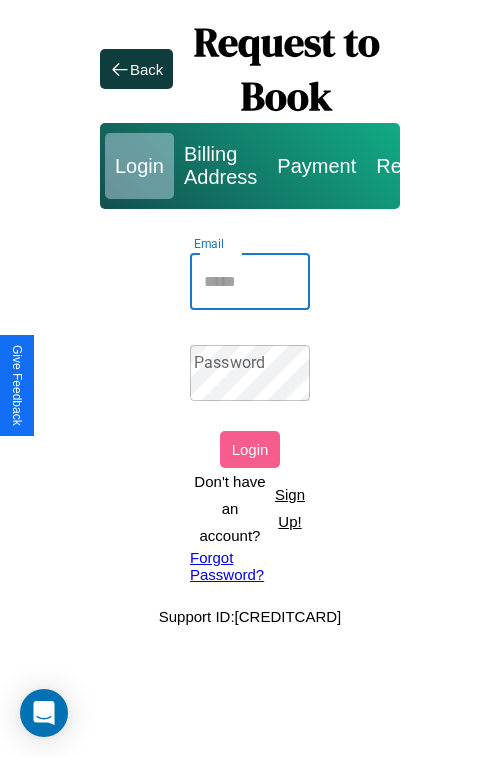 click on "Email" at bounding box center [250, 282] 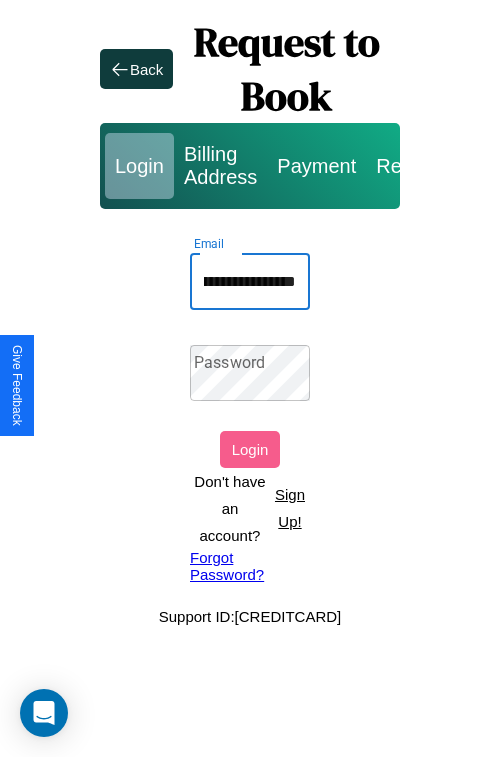 scroll, scrollTop: 0, scrollLeft: 124, axis: horizontal 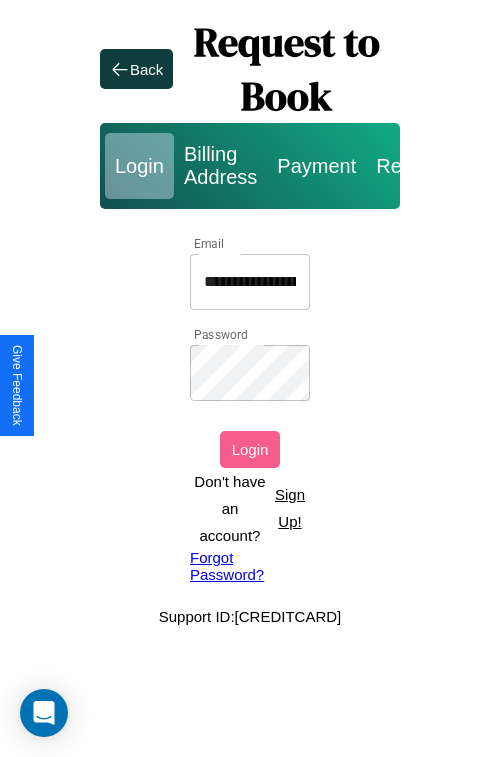click on "Login" at bounding box center (250, 449) 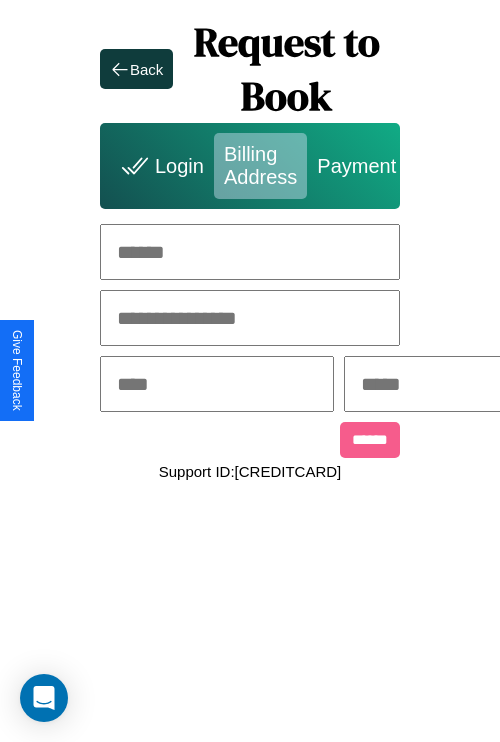 click at bounding box center [250, 252] 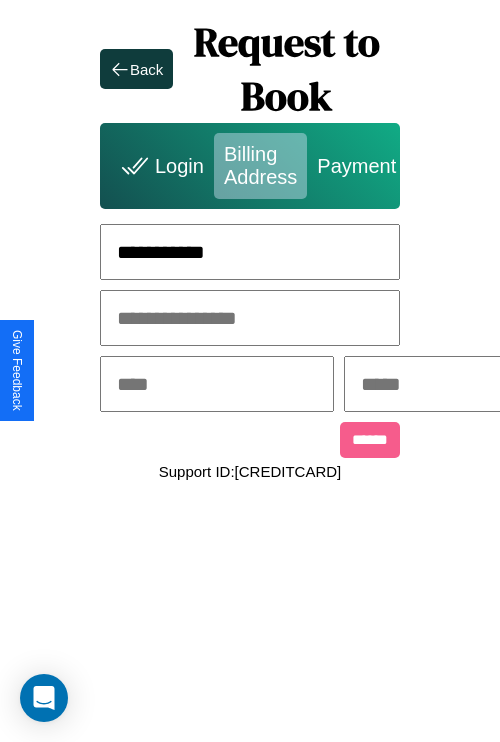 type on "**********" 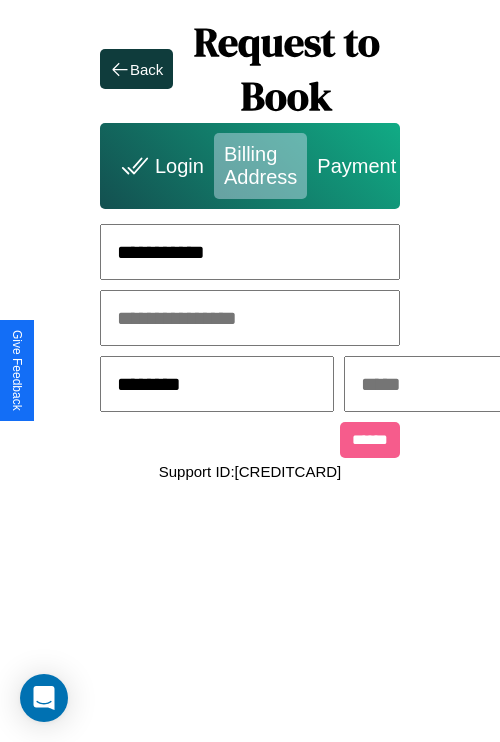 type on "********" 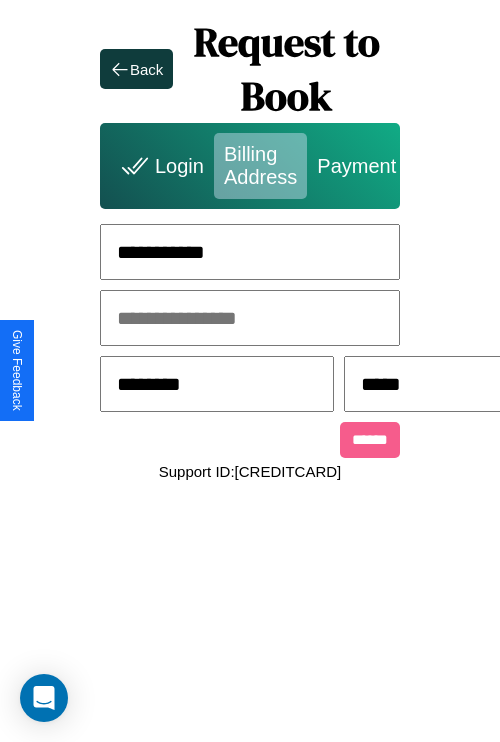 scroll, scrollTop: 0, scrollLeft: 517, axis: horizontal 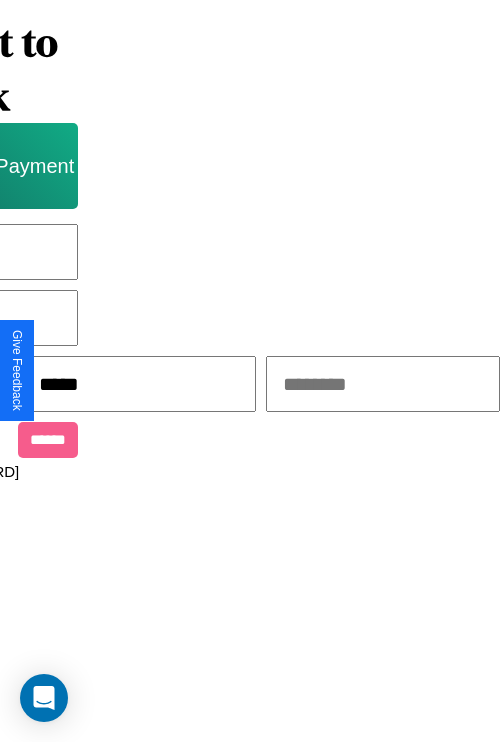 type on "*****" 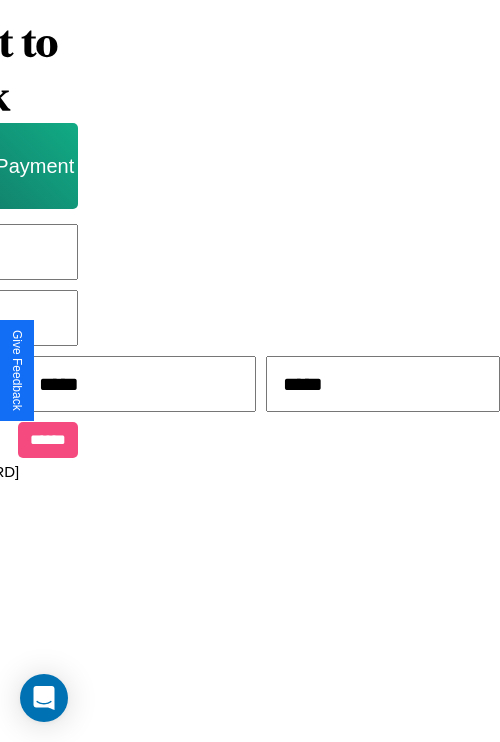 type on "*****" 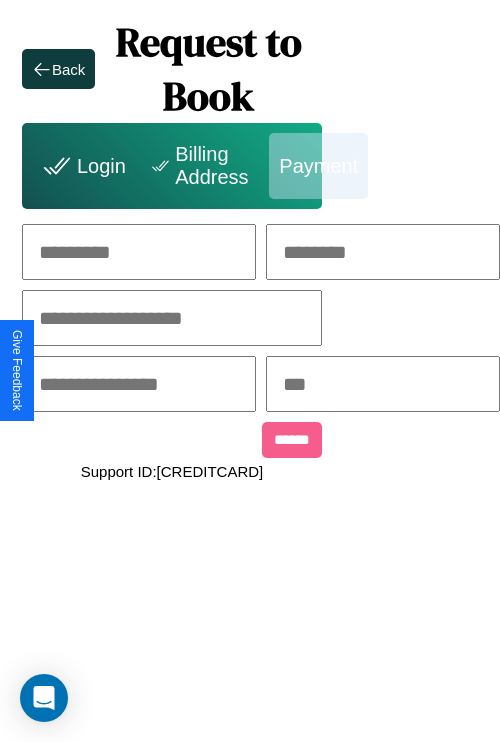 scroll, scrollTop: 0, scrollLeft: 208, axis: horizontal 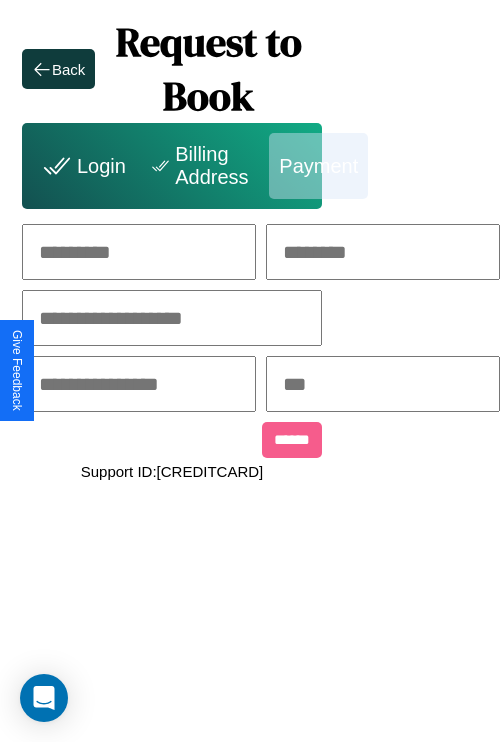 click at bounding box center (139, 252) 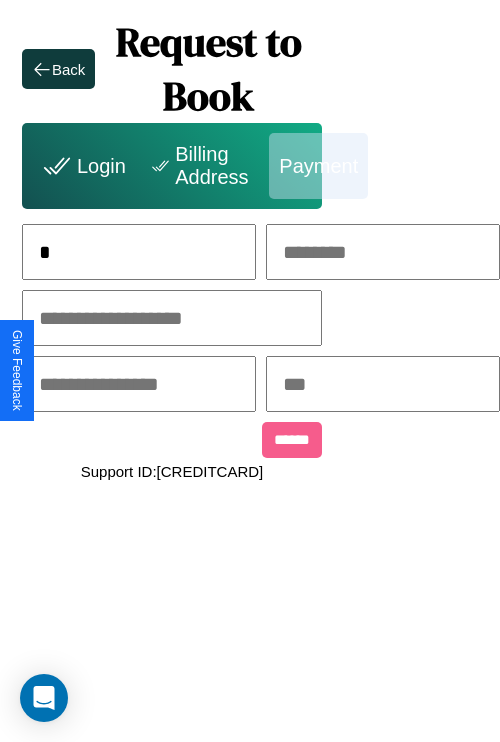 scroll, scrollTop: 0, scrollLeft: 131, axis: horizontal 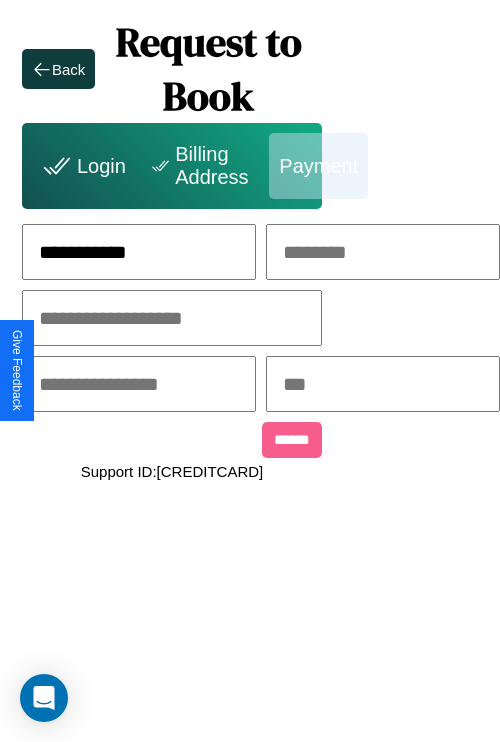 type on "**********" 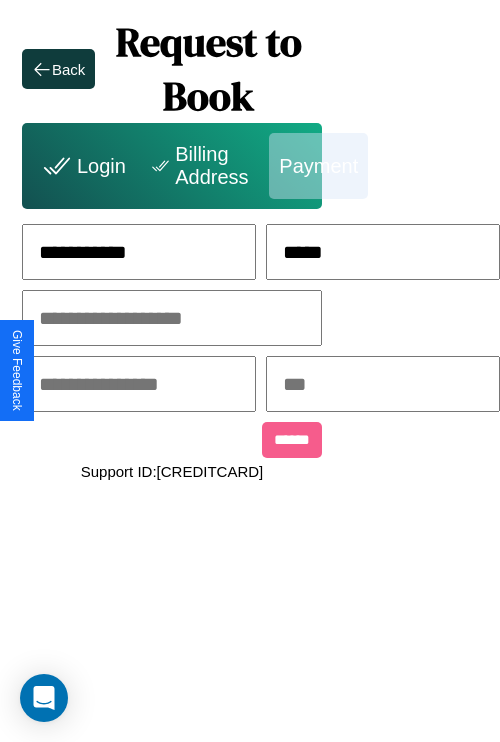 type on "*****" 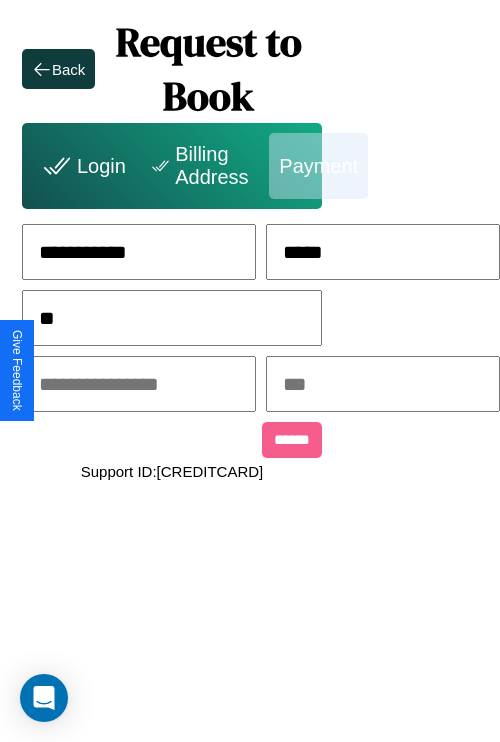scroll, scrollTop: 0, scrollLeft: 128, axis: horizontal 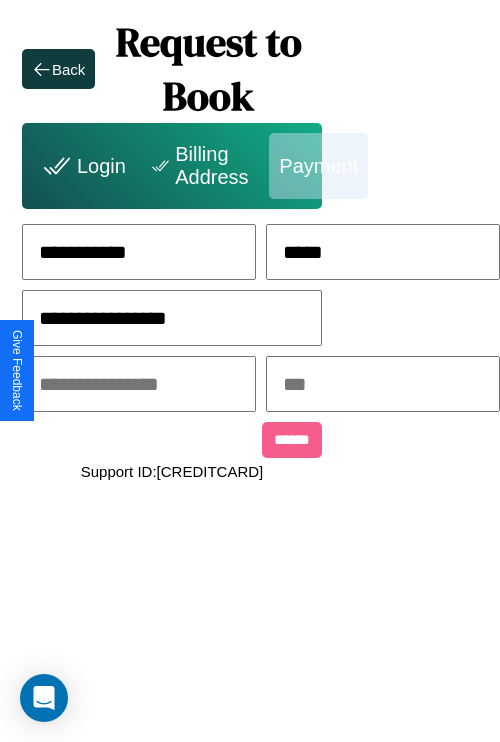 type on "**********" 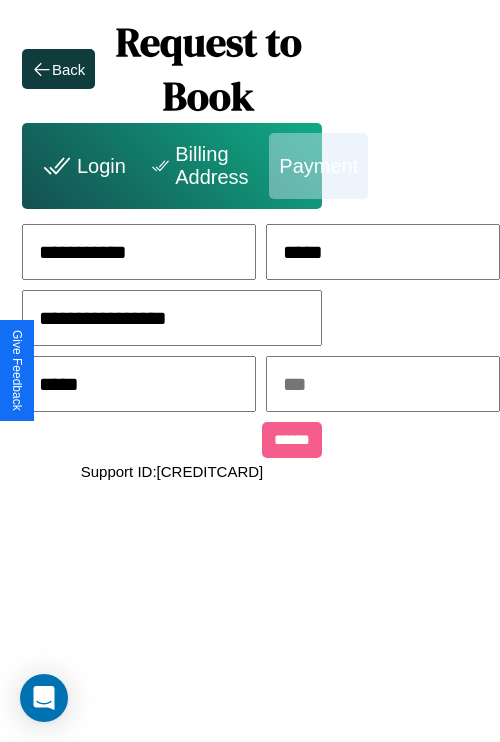 type on "*****" 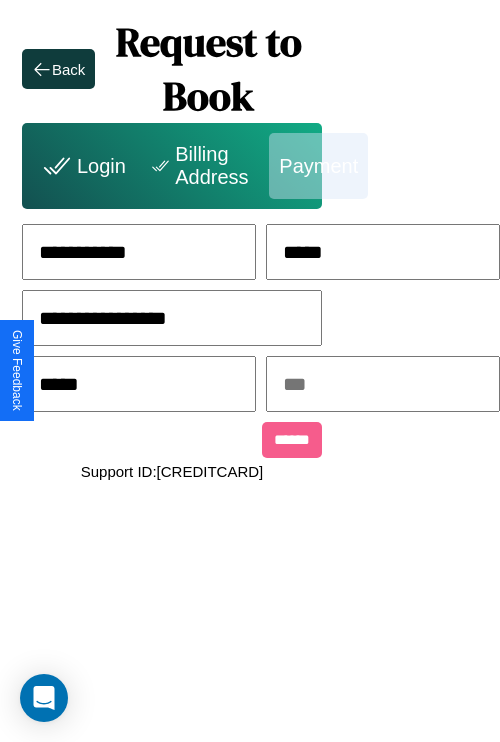 click at bounding box center [383, 384] 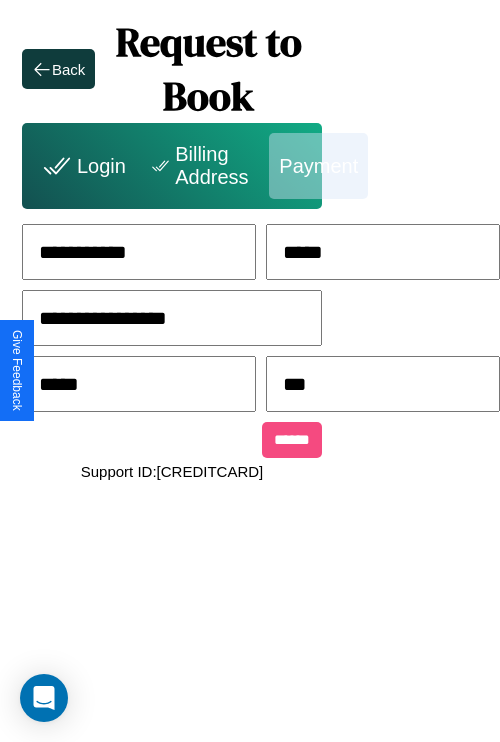 type on "***" 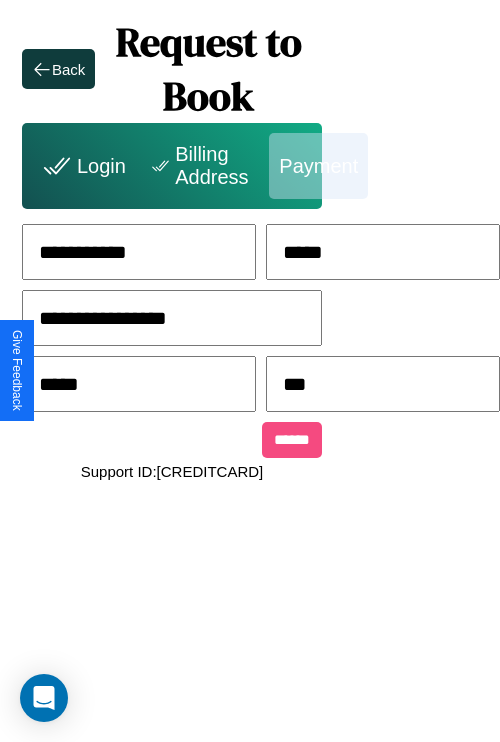 click on "******" at bounding box center [292, 440] 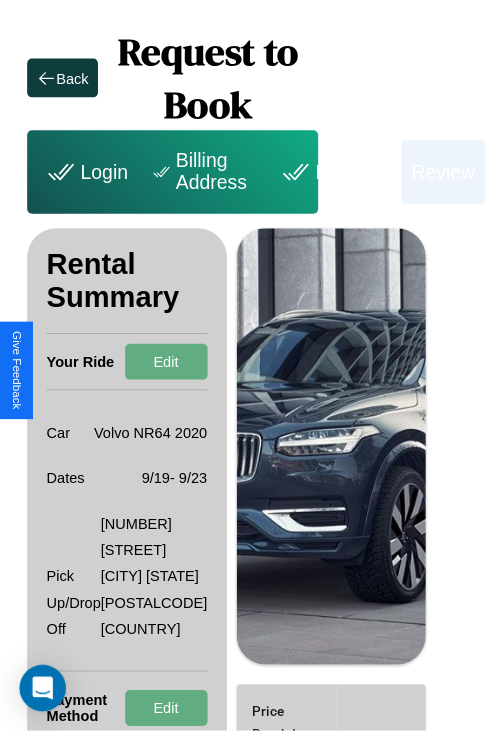 scroll, scrollTop: 0, scrollLeft: 72, axis: horizontal 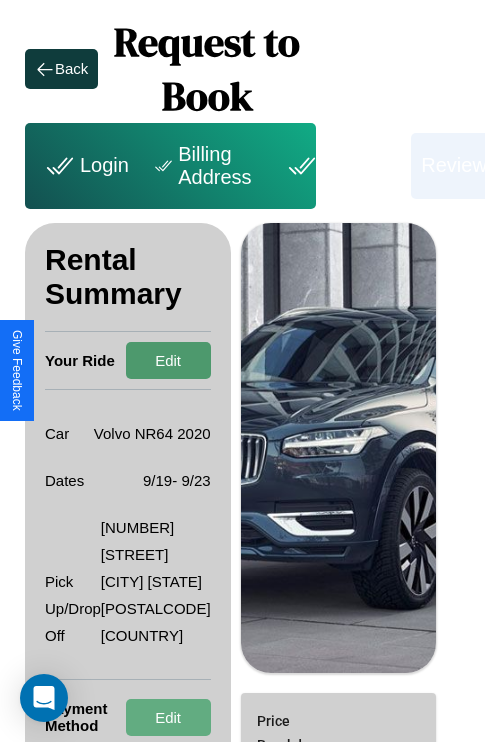 click on "Edit" at bounding box center (168, 360) 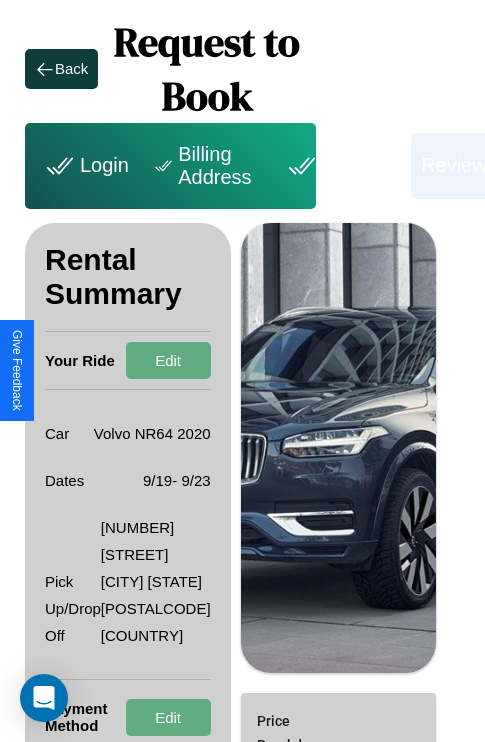 scroll, scrollTop: 301, scrollLeft: 72, axis: both 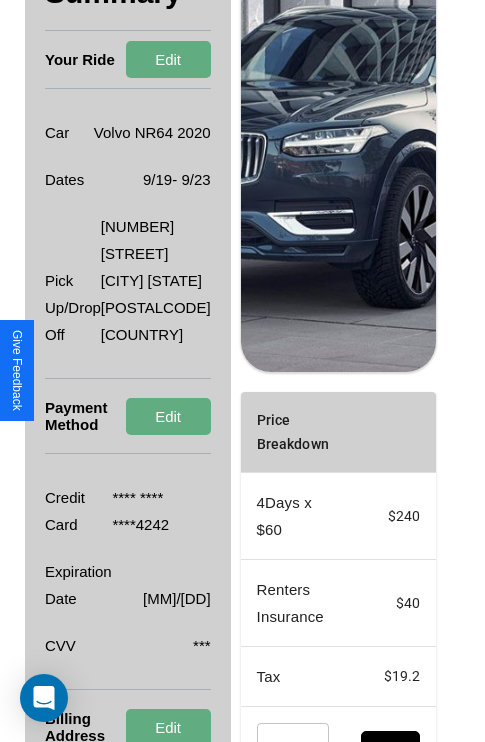 click on "Promo Code" at bounding box center (282, 751) 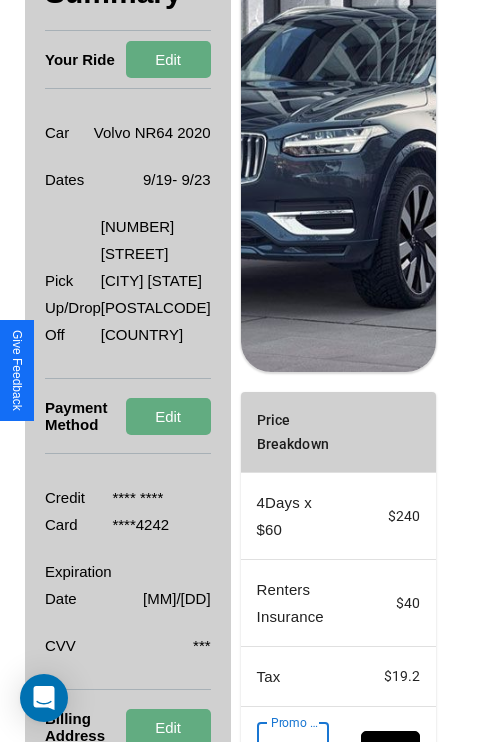 scroll, scrollTop: 0, scrollLeft: 71, axis: horizontal 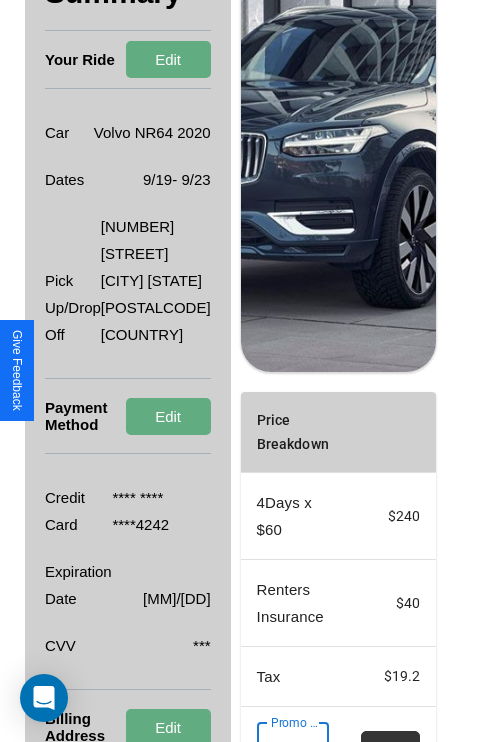 type on "**********" 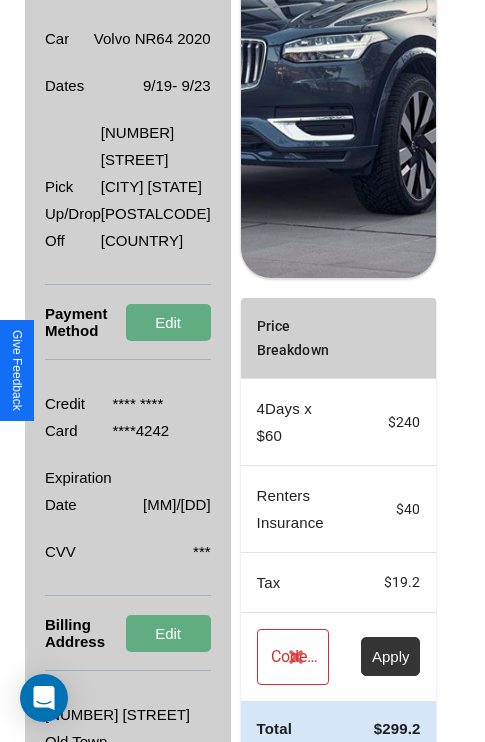 scroll, scrollTop: 455, scrollLeft: 72, axis: both 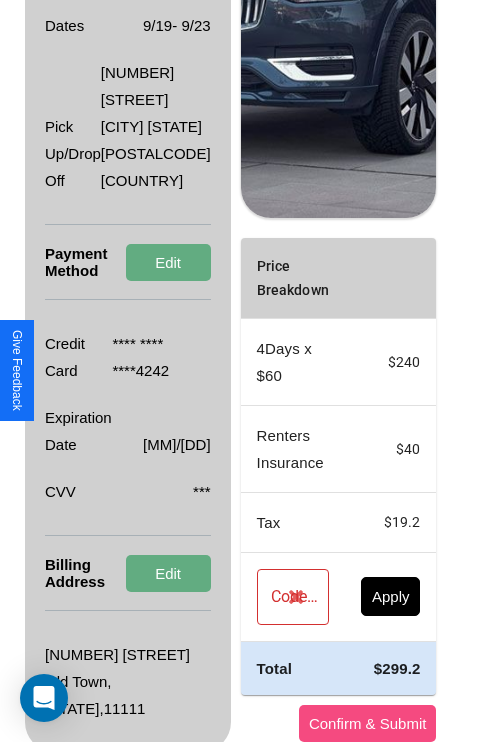 click on "Confirm & Submit" at bounding box center [368, 723] 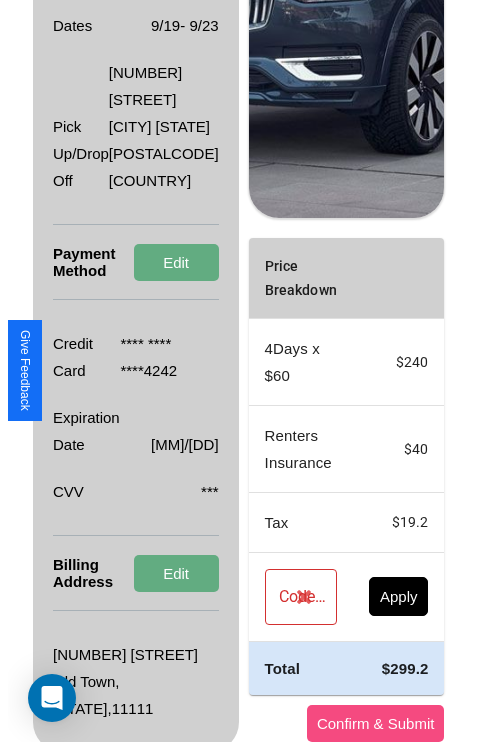 scroll, scrollTop: 0, scrollLeft: 72, axis: horizontal 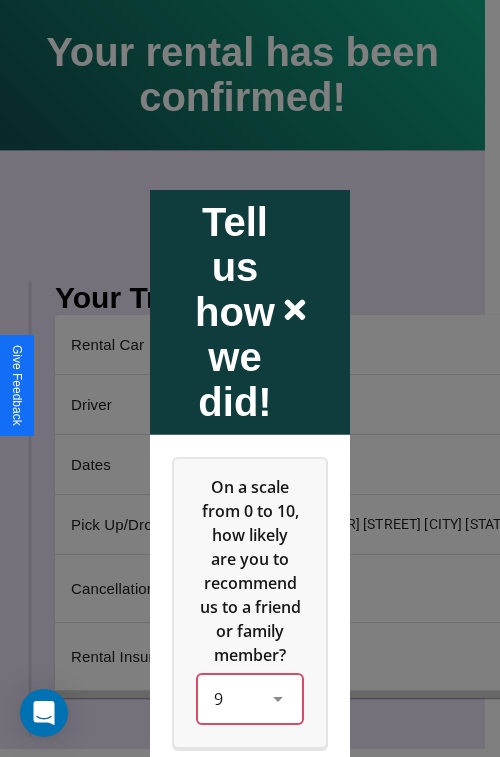 click on "9" at bounding box center (250, 698) 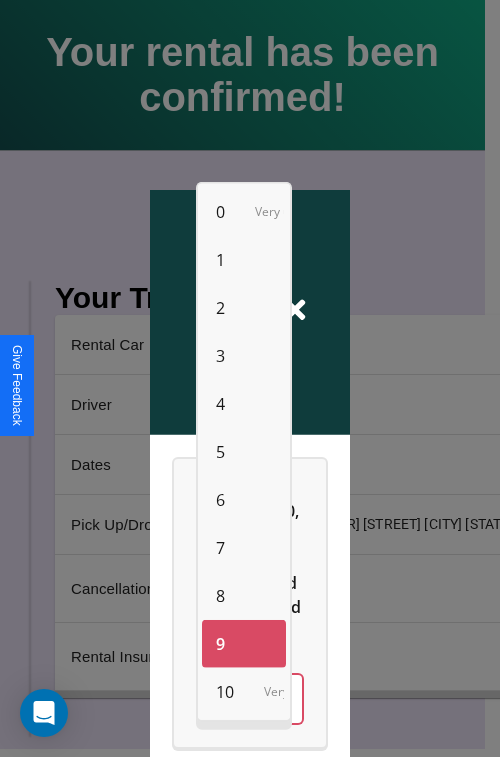 click on "7" at bounding box center [220, 548] 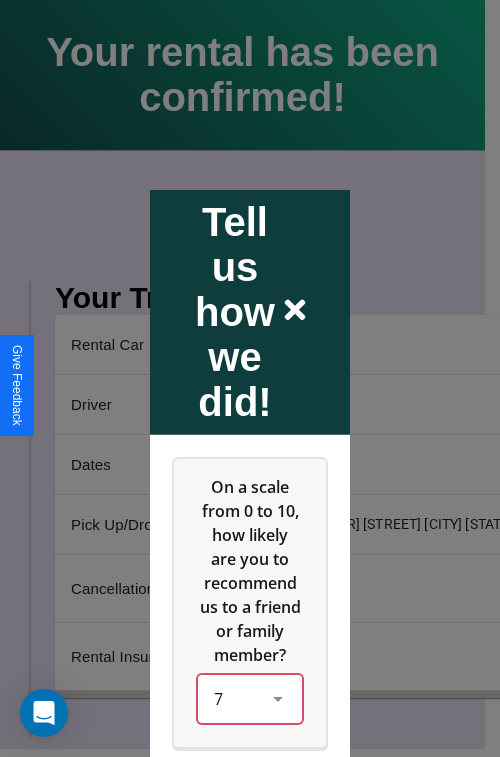scroll, scrollTop: 286, scrollLeft: 0, axis: vertical 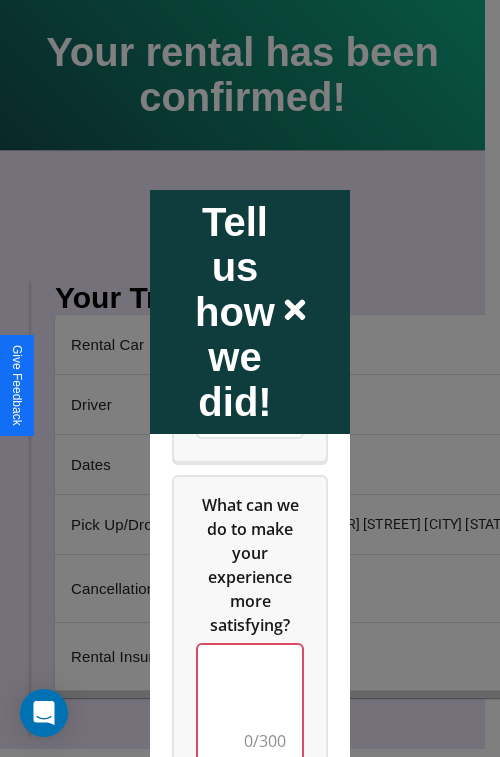 click at bounding box center (250, 704) 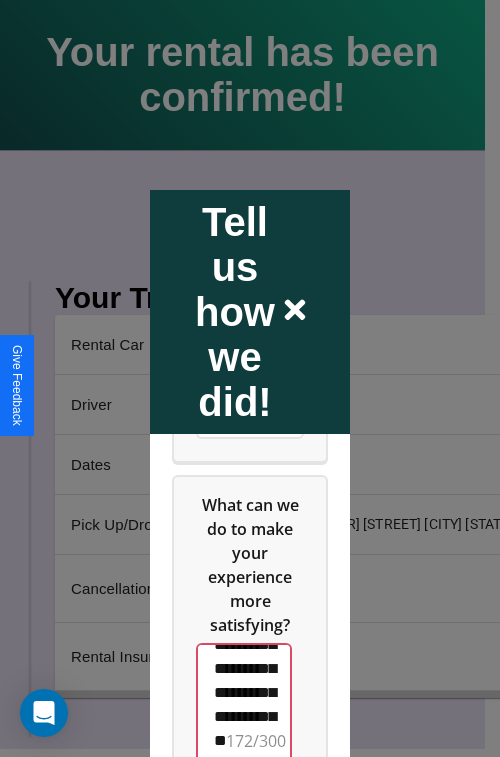 scroll, scrollTop: 732, scrollLeft: 0, axis: vertical 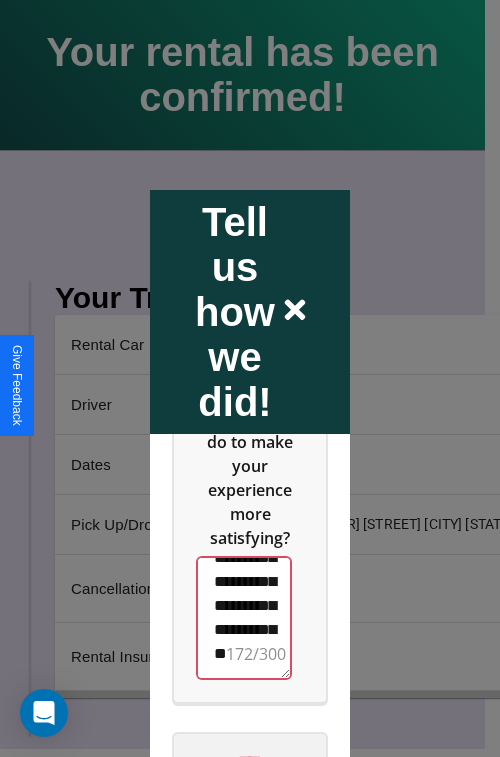 type on "**********" 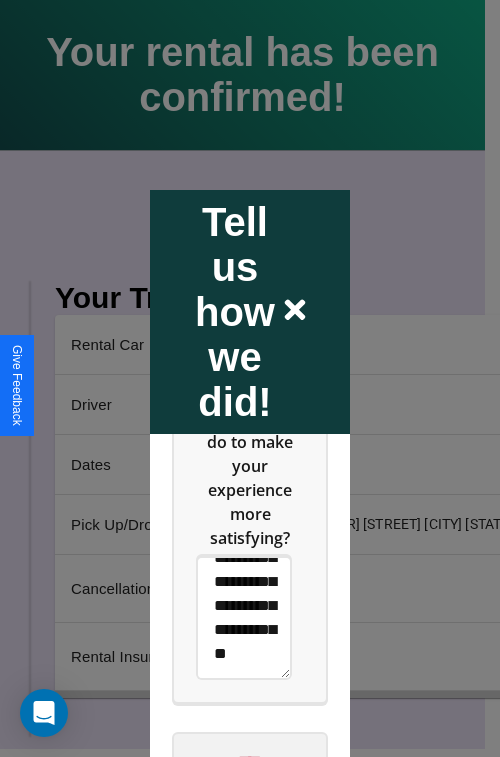 click on "****" at bounding box center (250, 761) 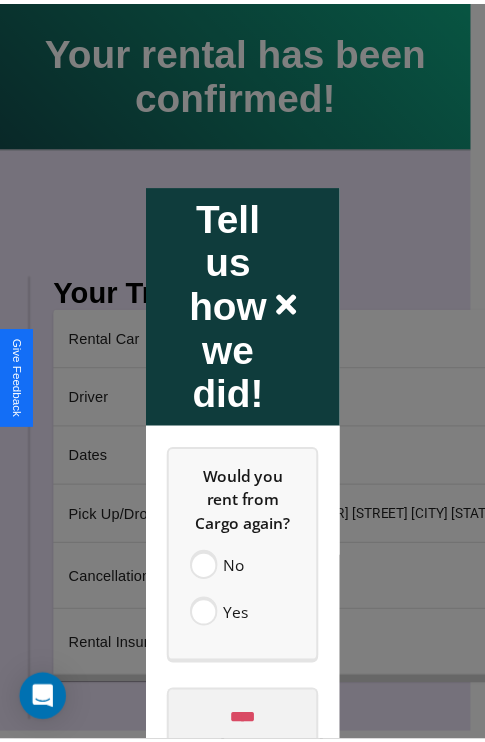 scroll, scrollTop: 0, scrollLeft: 0, axis: both 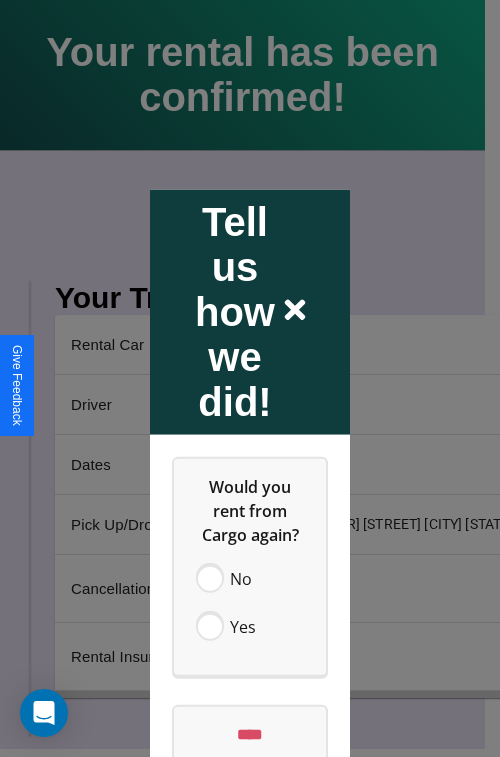 click at bounding box center (250, 378) 